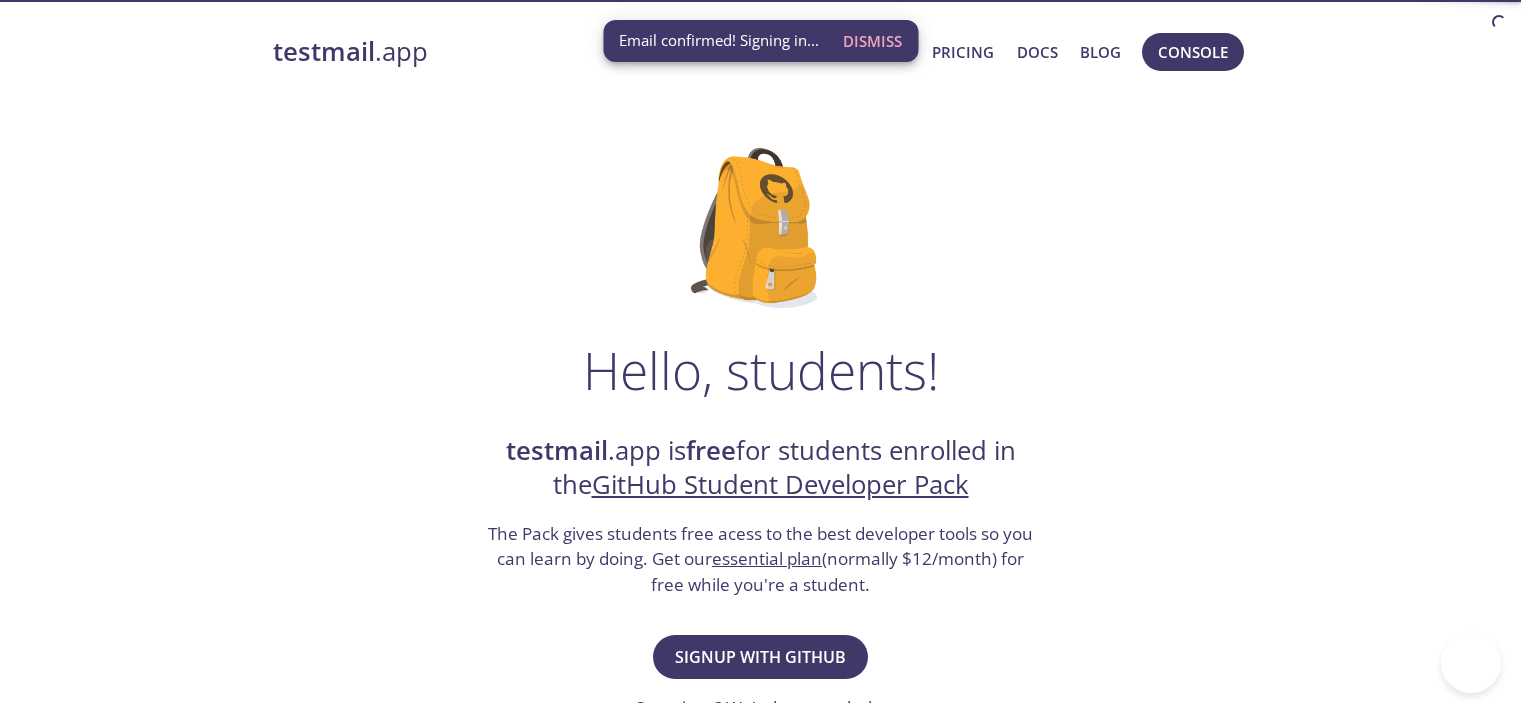 scroll, scrollTop: 14, scrollLeft: 0, axis: vertical 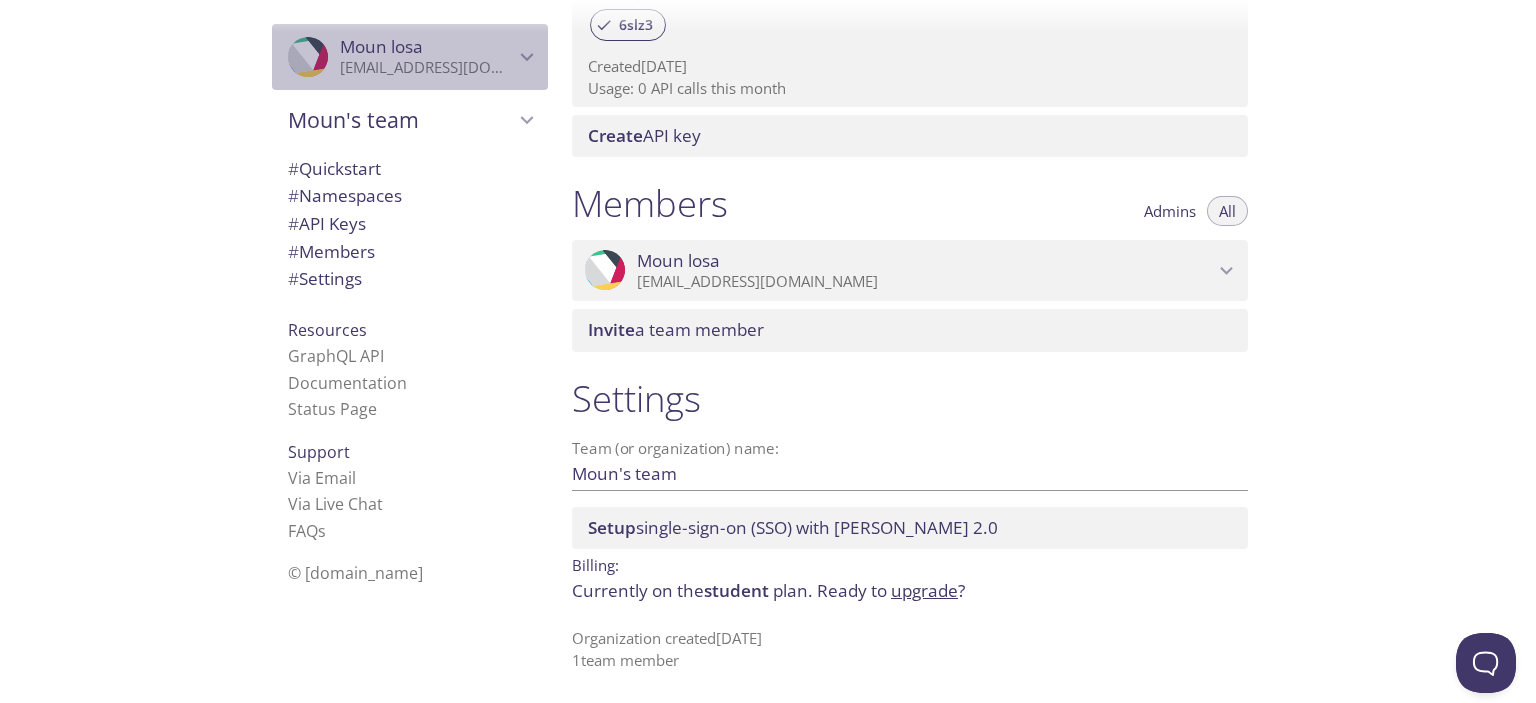 click on "mounir.cherifi.k@gmail.com" at bounding box center (427, 68) 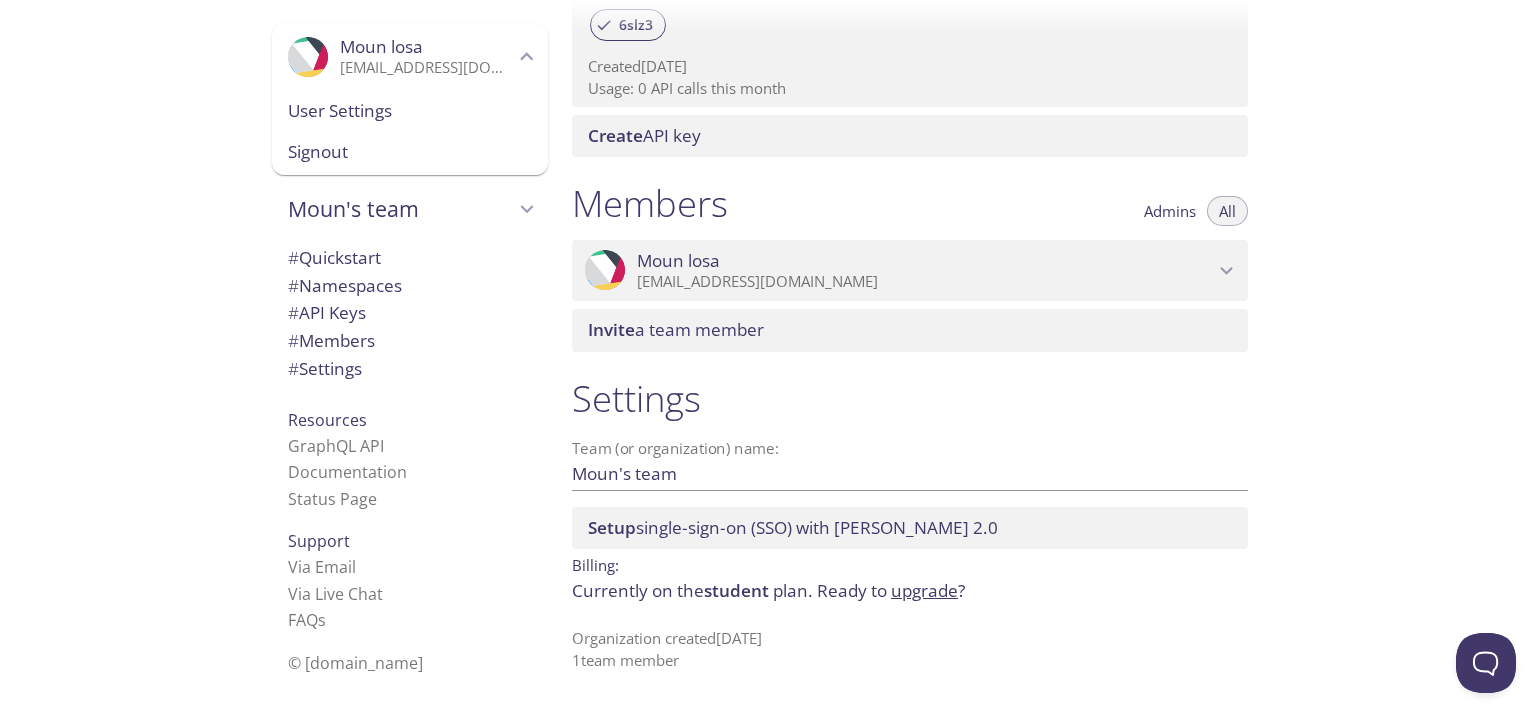 click on "mounir.cherifi.k@gmail.com" at bounding box center (427, 68) 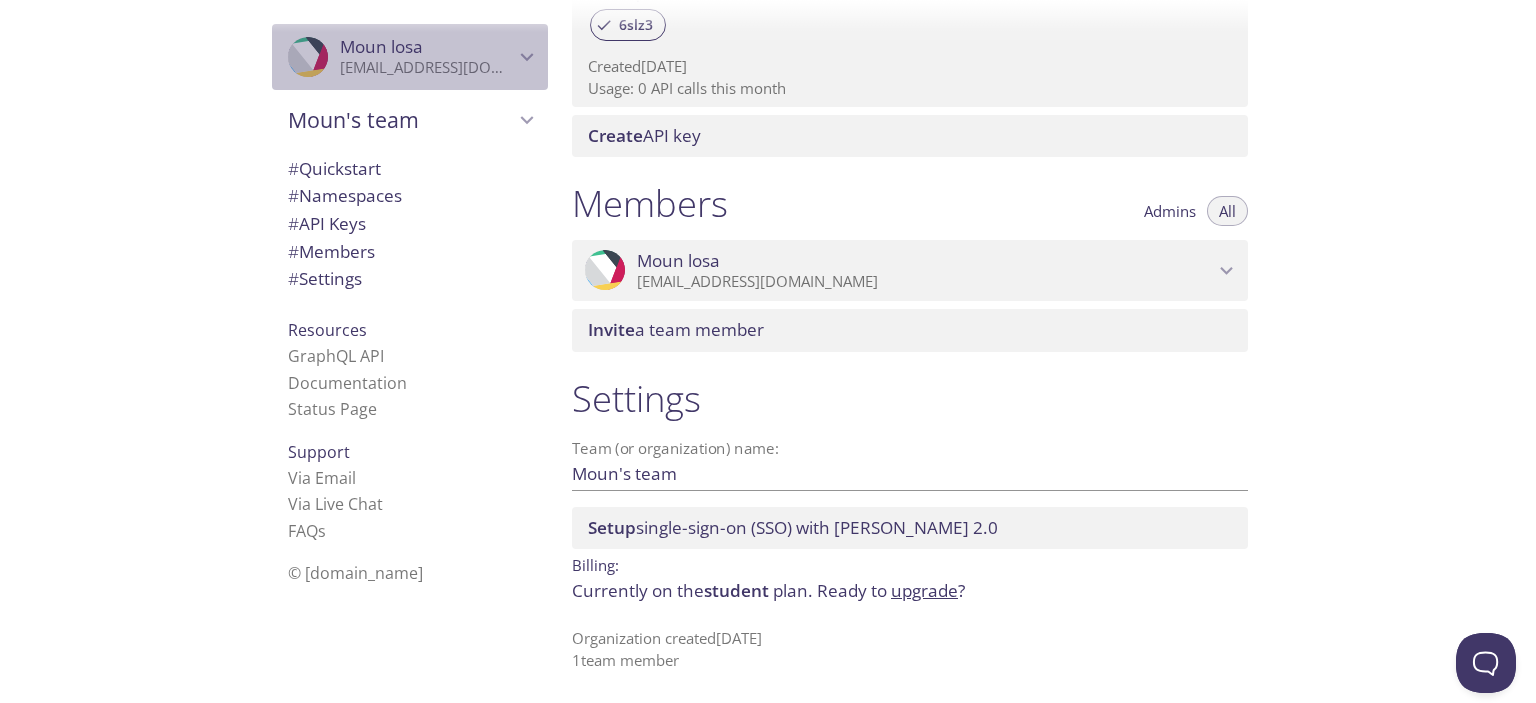 click on "mounir.cherifi.k@gmail.com" at bounding box center (427, 68) 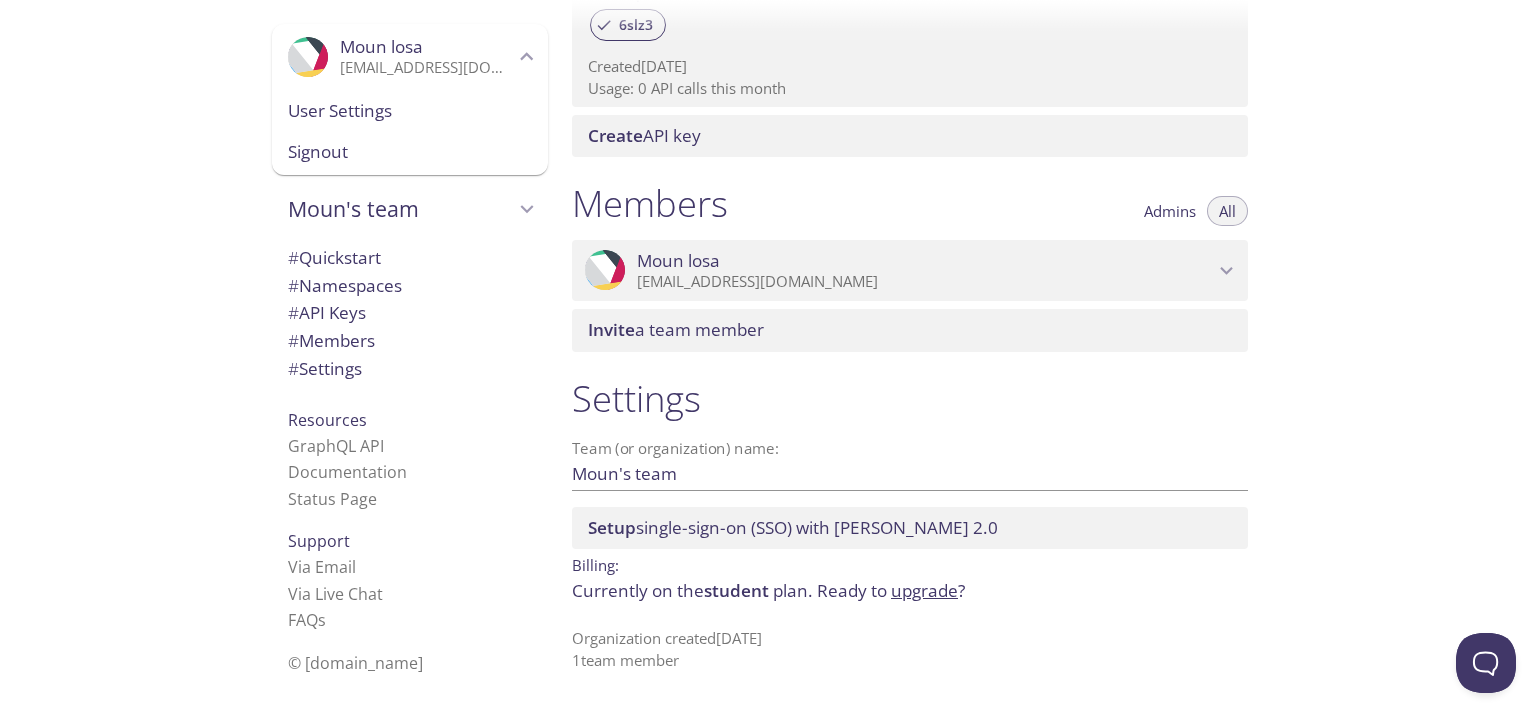 click on "User Settings" at bounding box center [410, 111] 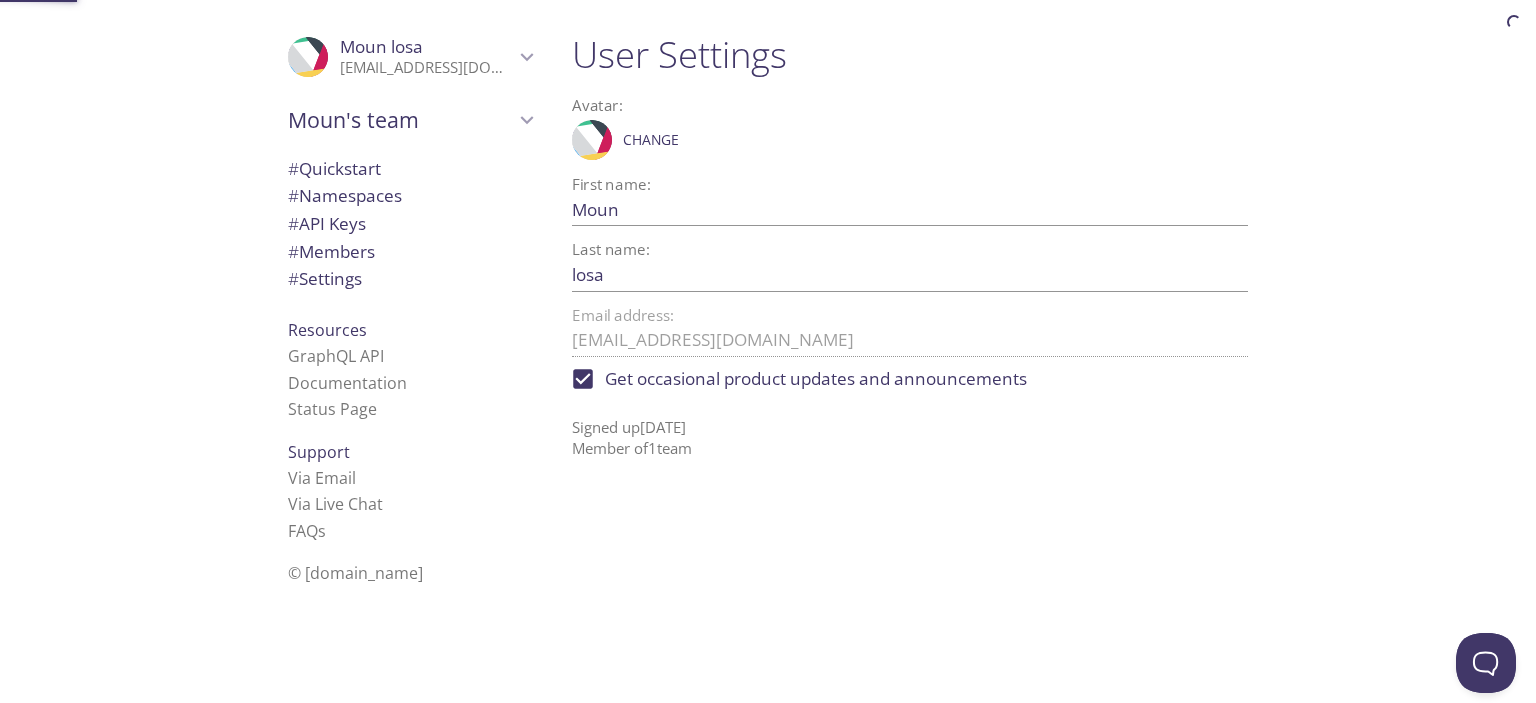 scroll, scrollTop: 0, scrollLeft: 0, axis: both 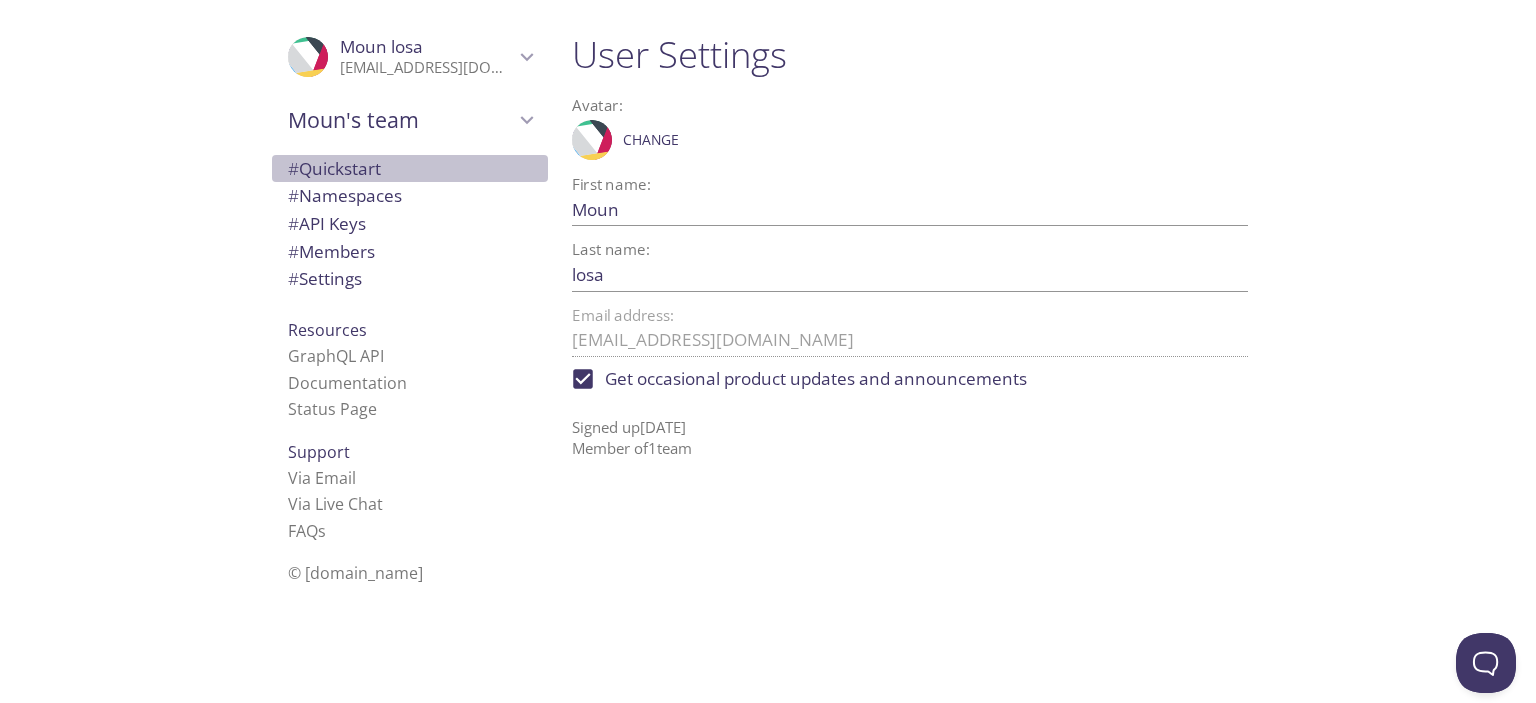 click on "#  Quickstart" at bounding box center (410, 169) 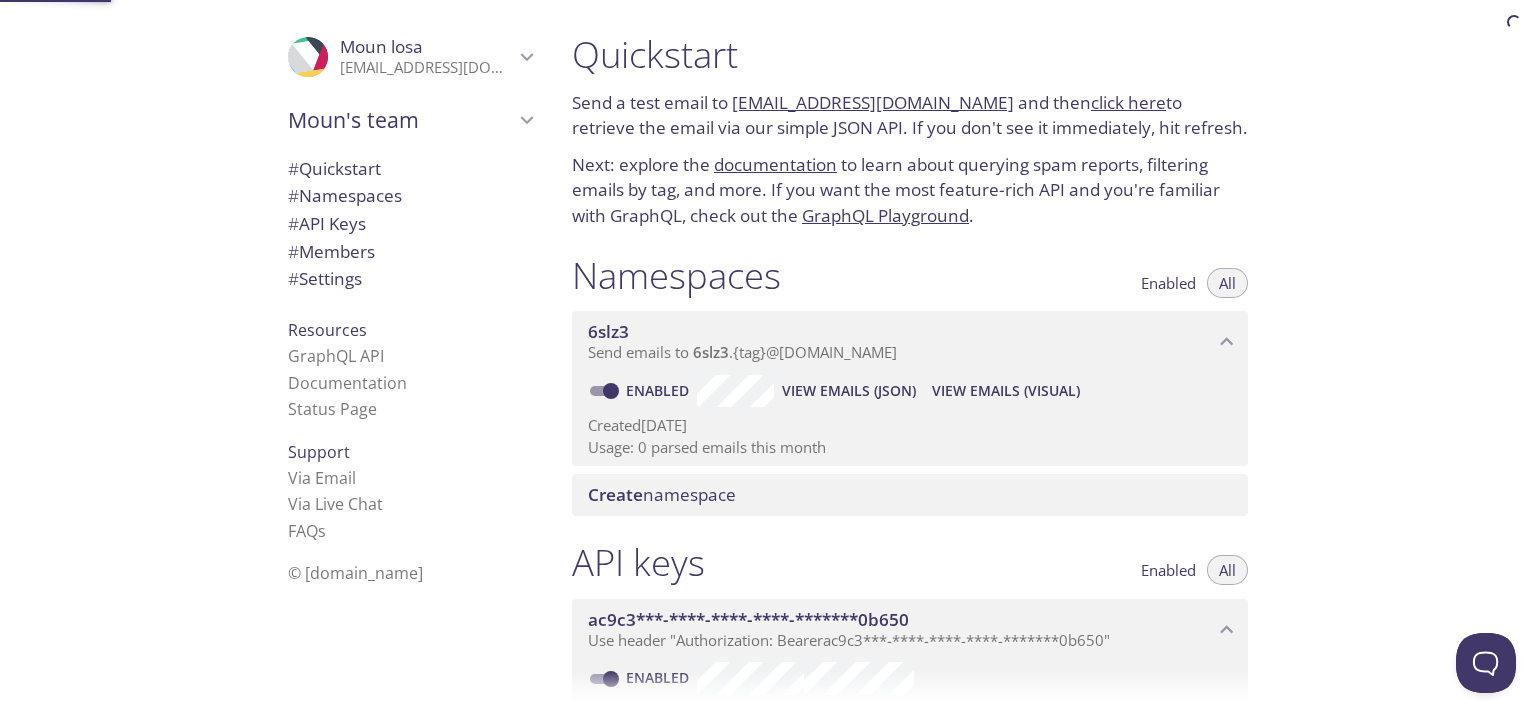 scroll, scrollTop: 32, scrollLeft: 0, axis: vertical 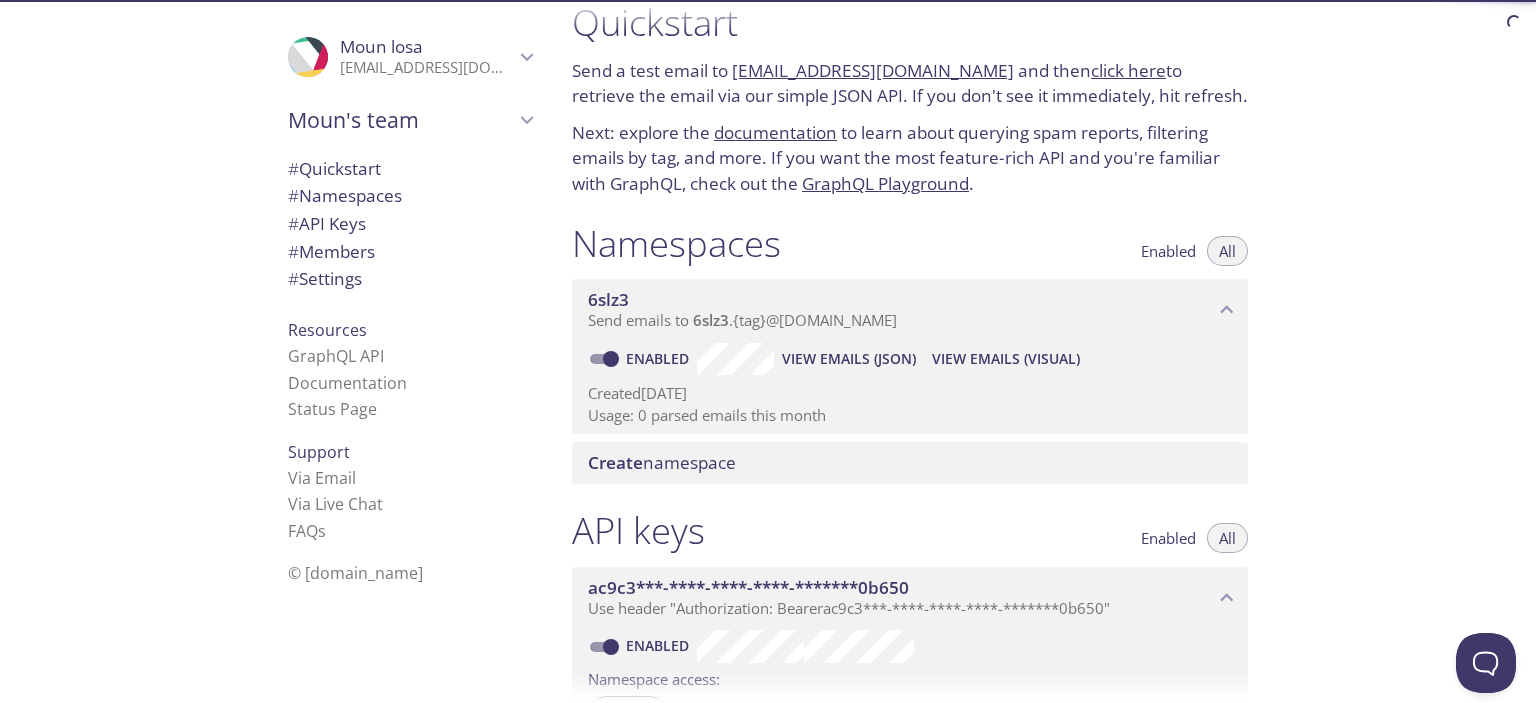 click on "#  Namespaces" at bounding box center (345, 195) 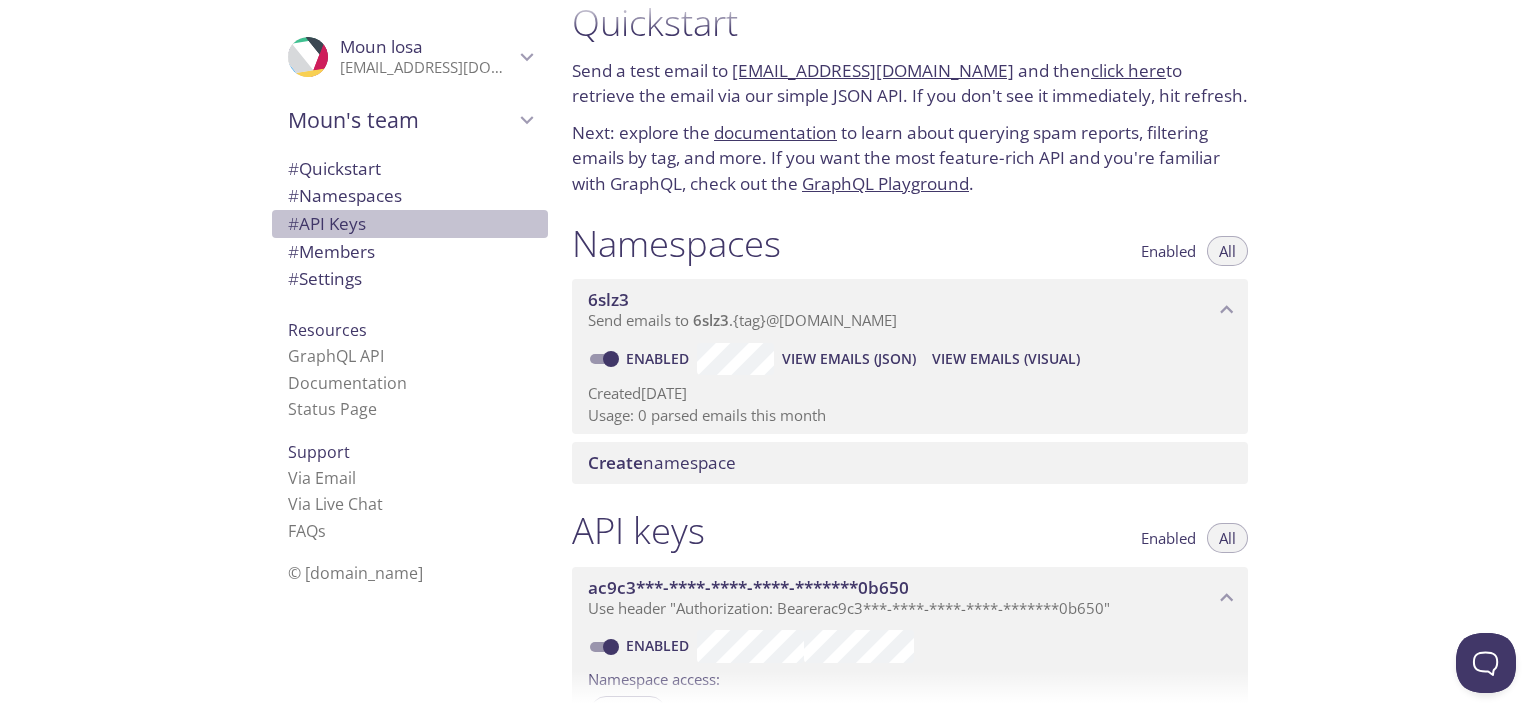 click on "#  API Keys" at bounding box center (410, 224) 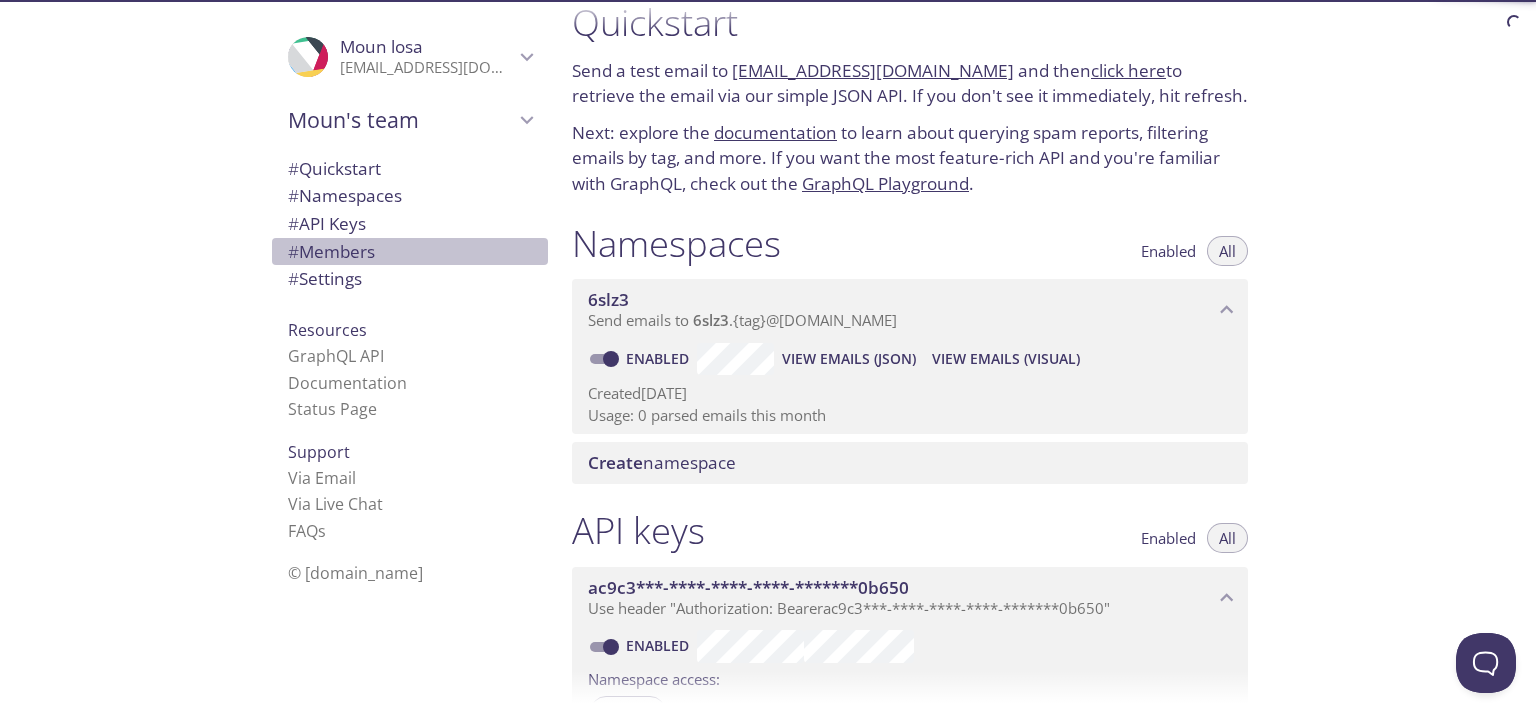 click on "#  Members" at bounding box center [410, 252] 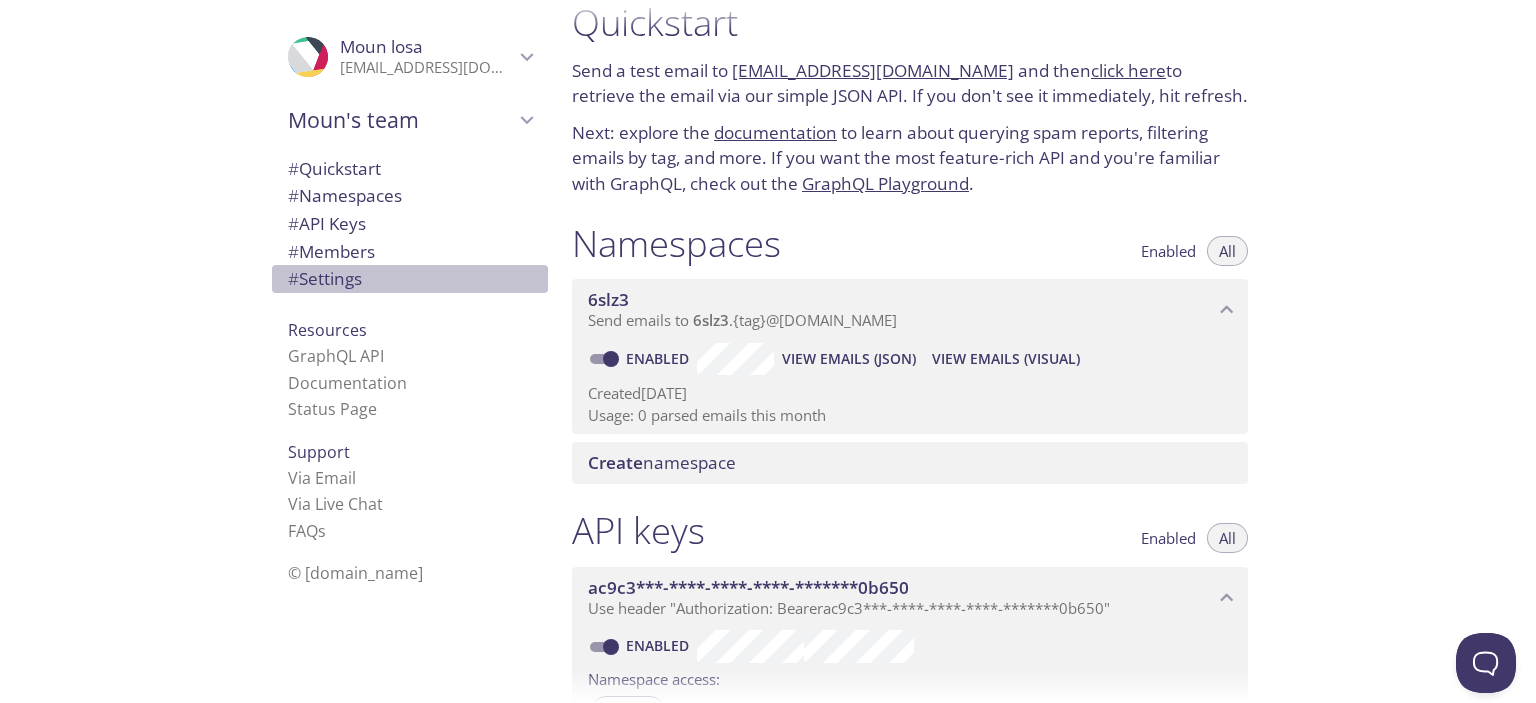 click on "#  Settings" at bounding box center (410, 279) 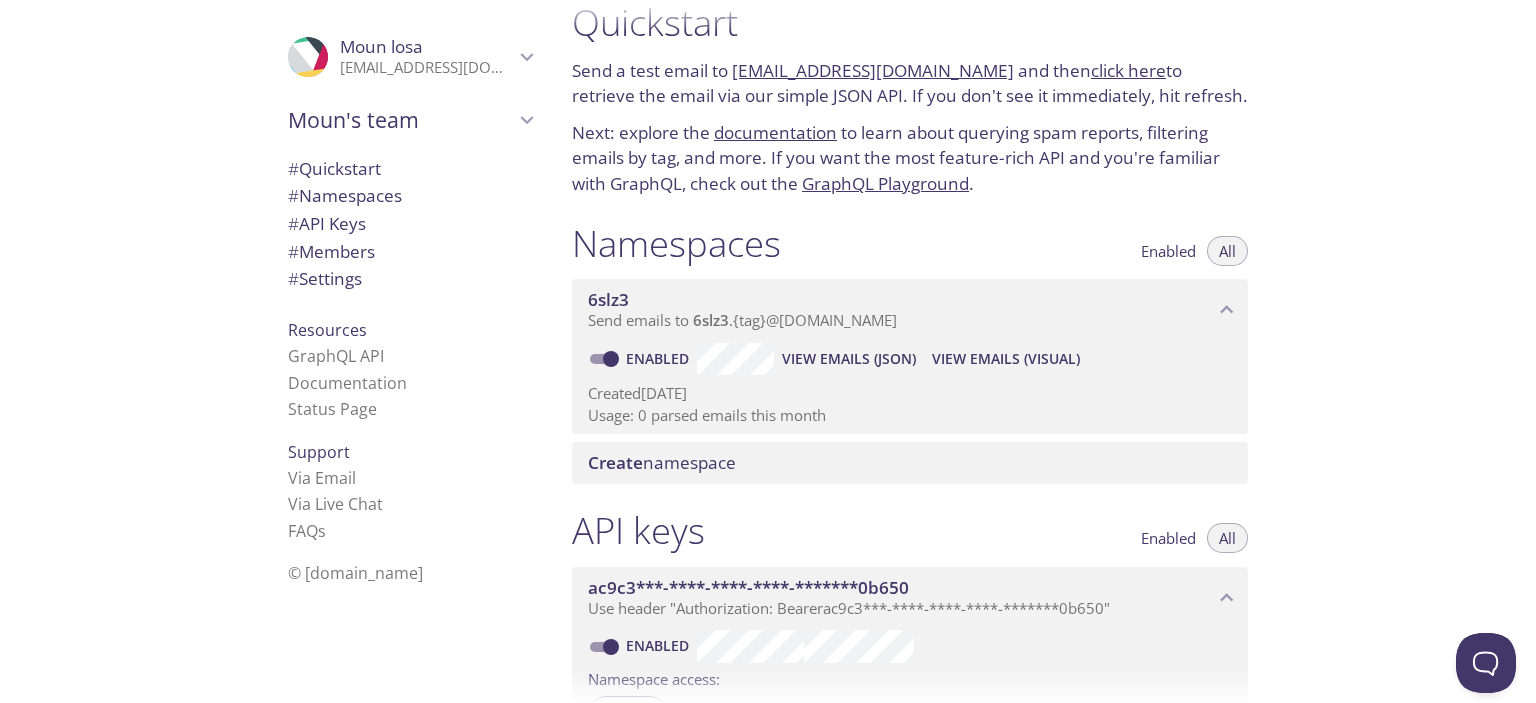 click on "Currently on the  student   plan.   Ready to   upgrade ?" at bounding box center [910, 1278] 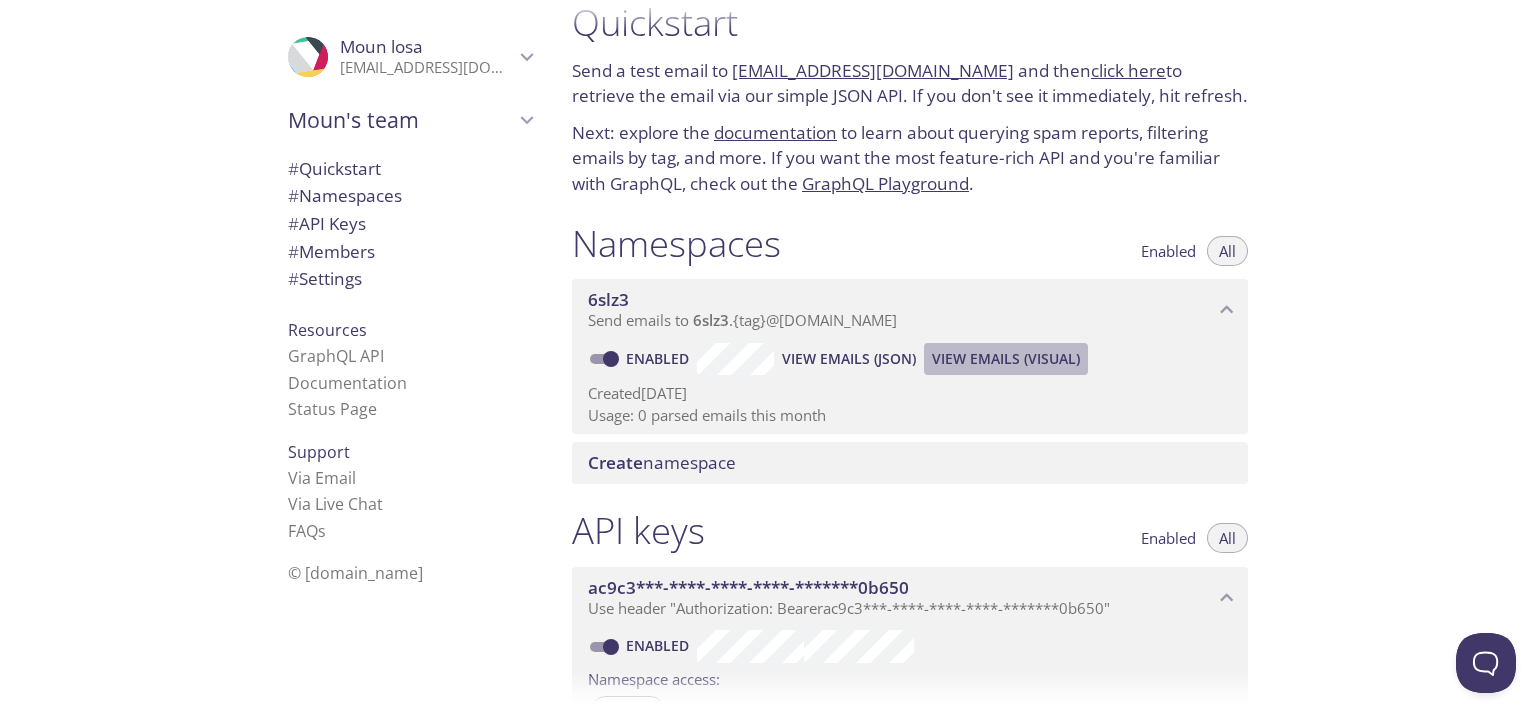click on "View Emails (Visual)" at bounding box center (1006, 359) 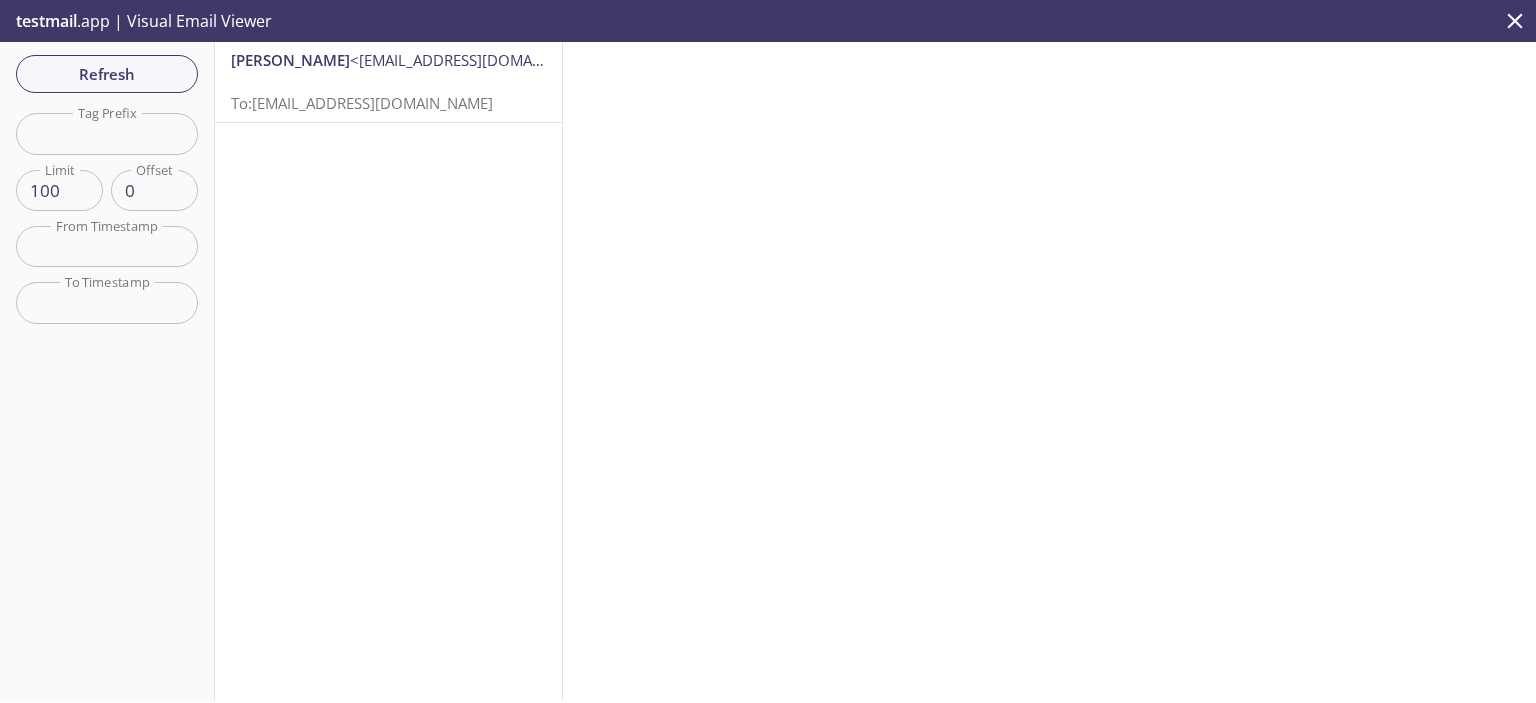 click on "To:  6slz3.test@inbox.testmail.app" at bounding box center [362, 103] 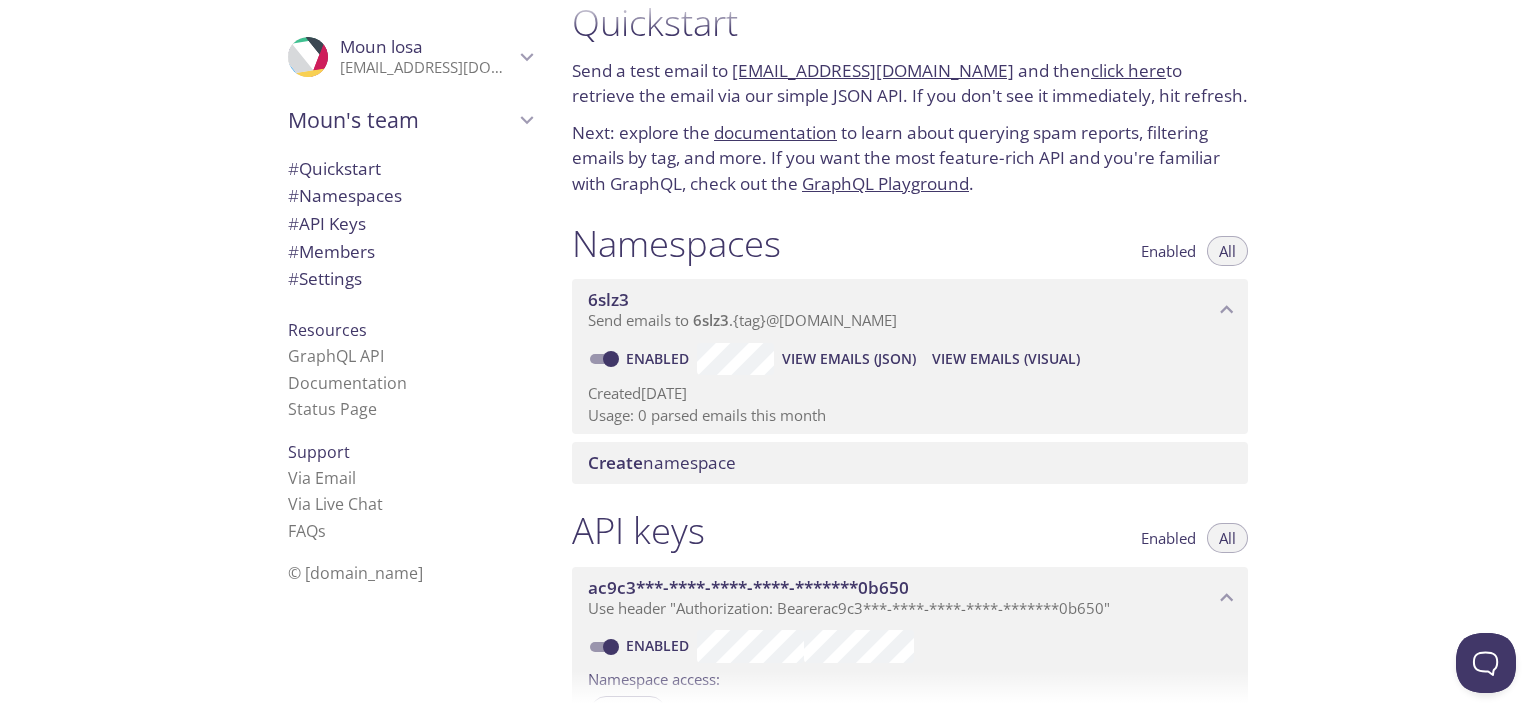 click on "View Emails (JSON)" at bounding box center [849, 359] 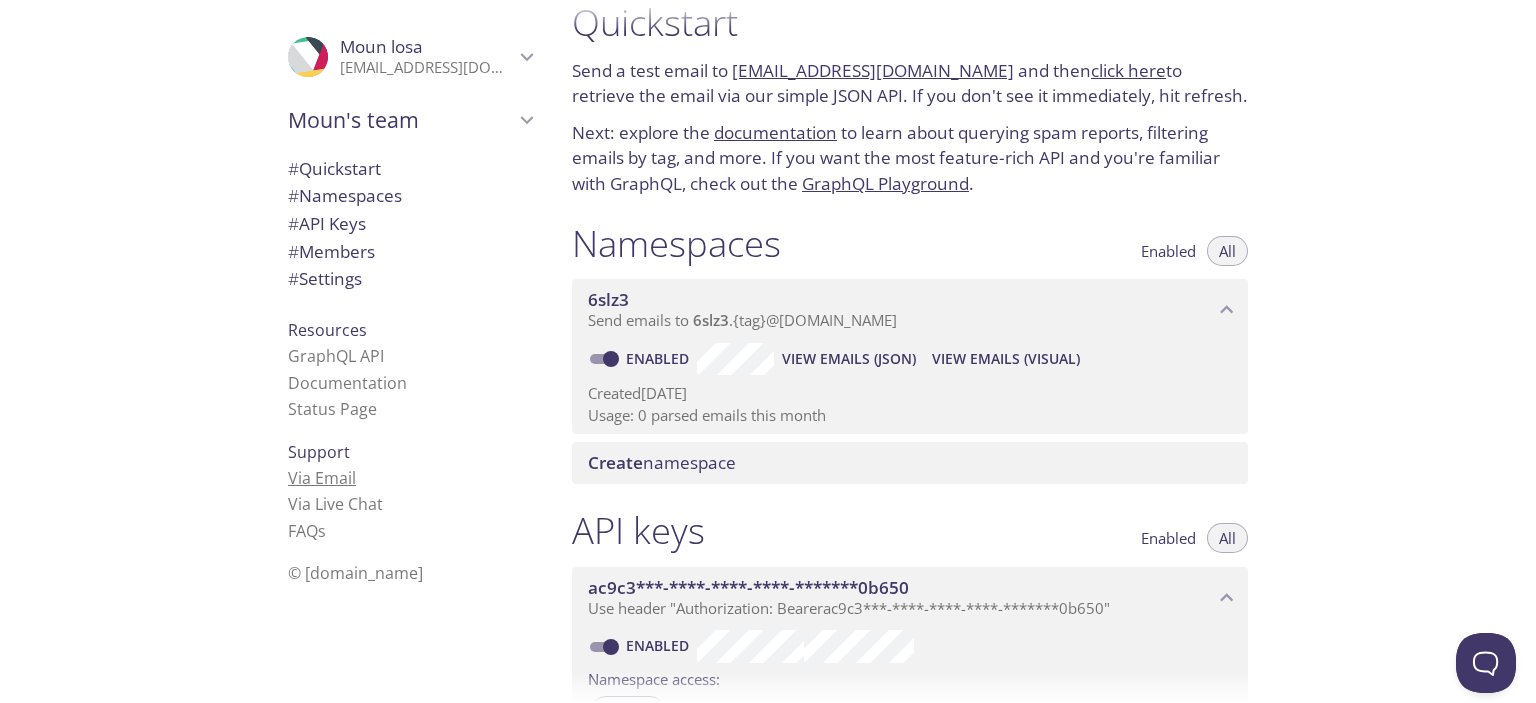 click on "Via Email" at bounding box center [322, 478] 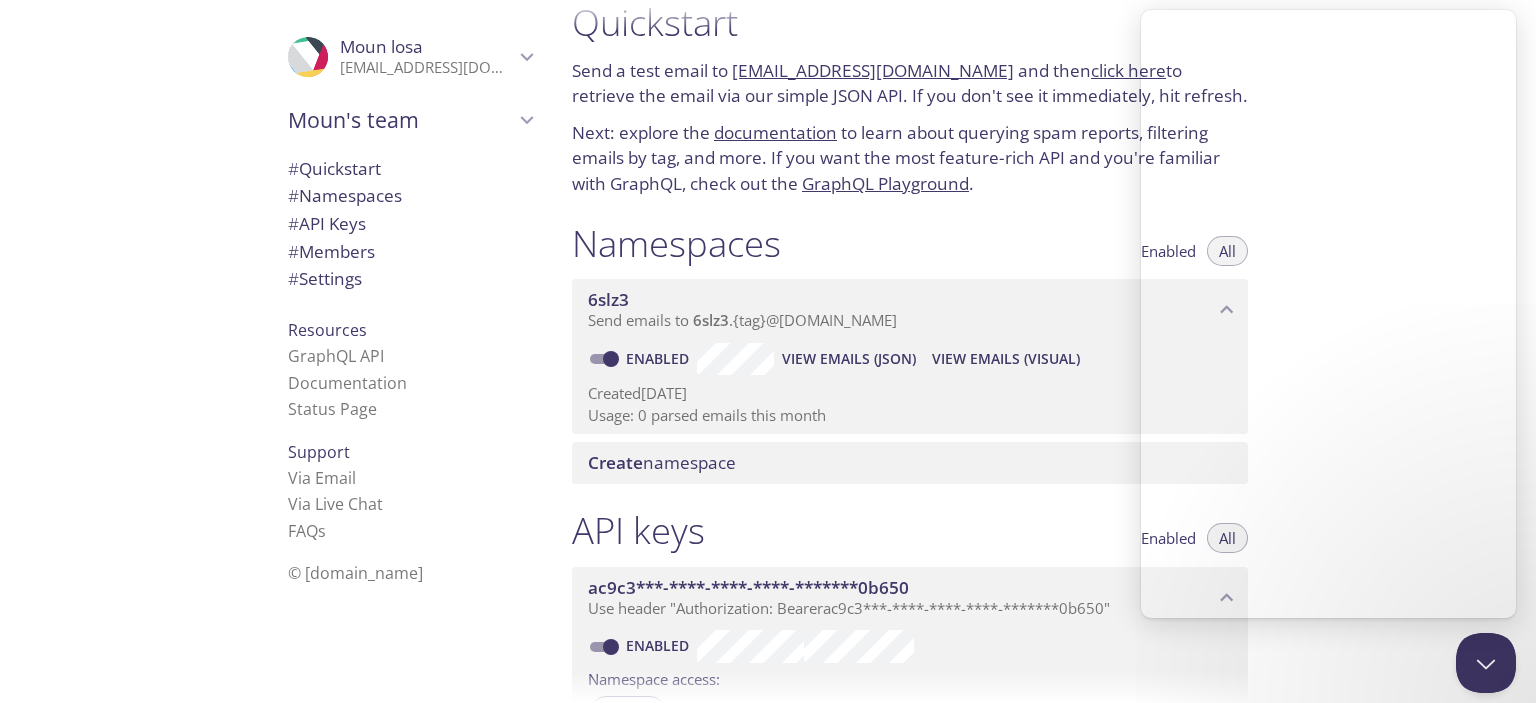 click on "Usage: 0 API calls this month" at bounding box center (910, 775) 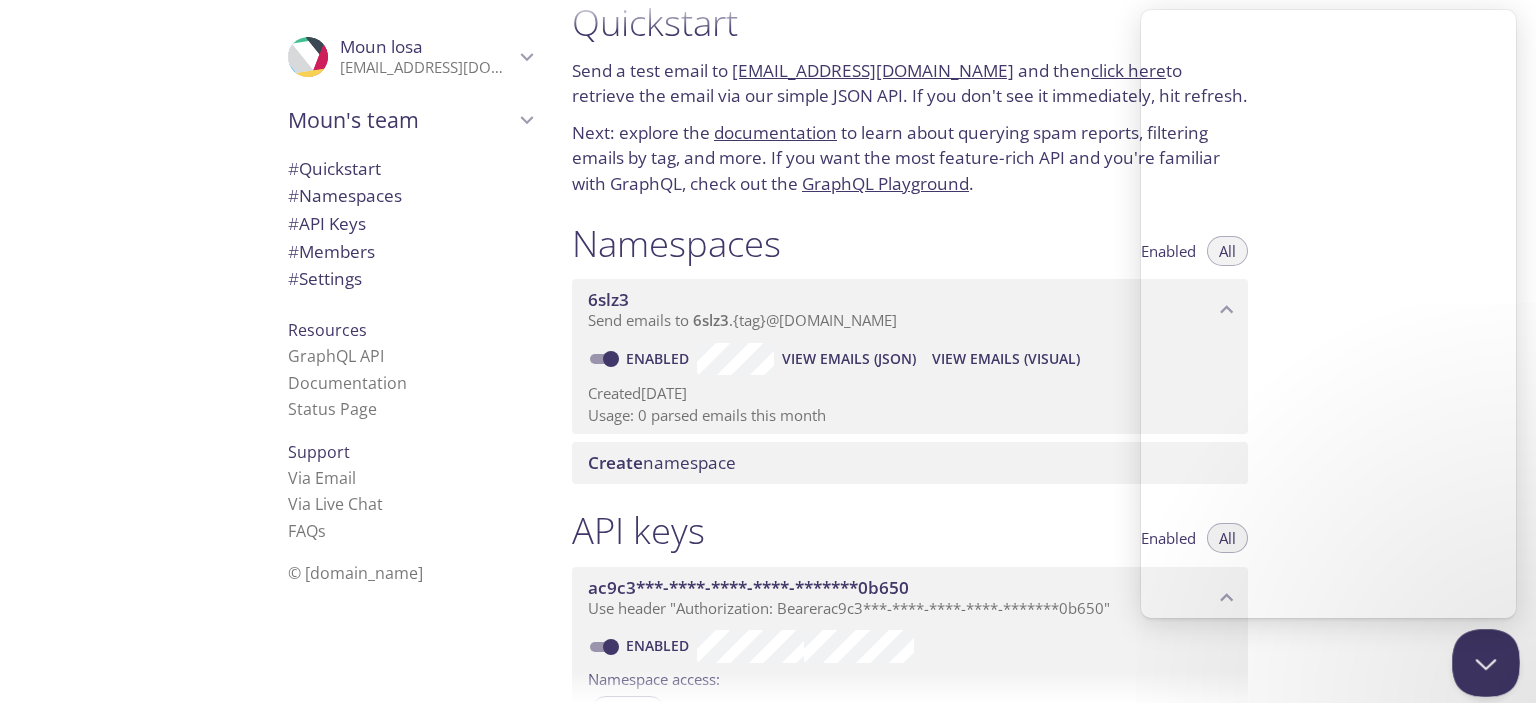 click at bounding box center [1482, 659] 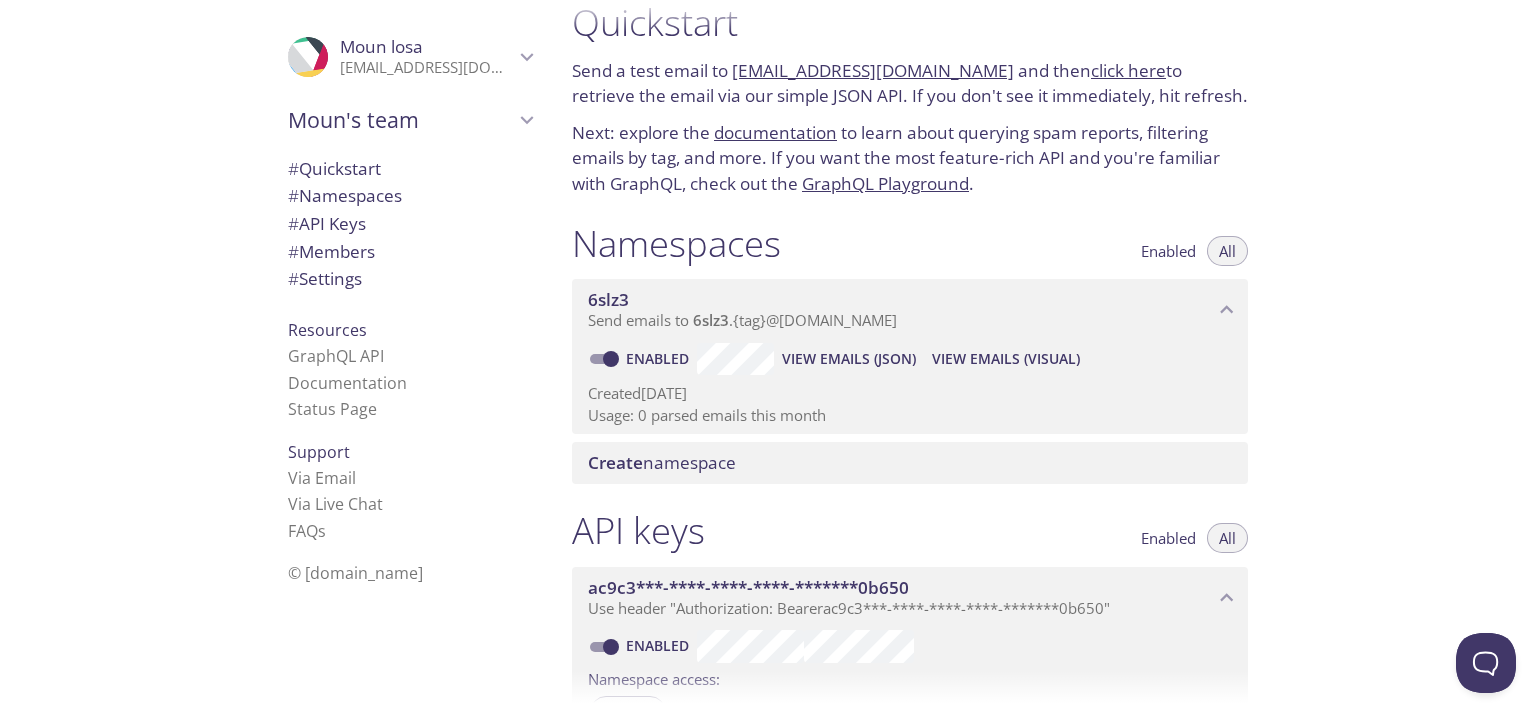 click on "#  Quickstart" at bounding box center (410, 169) 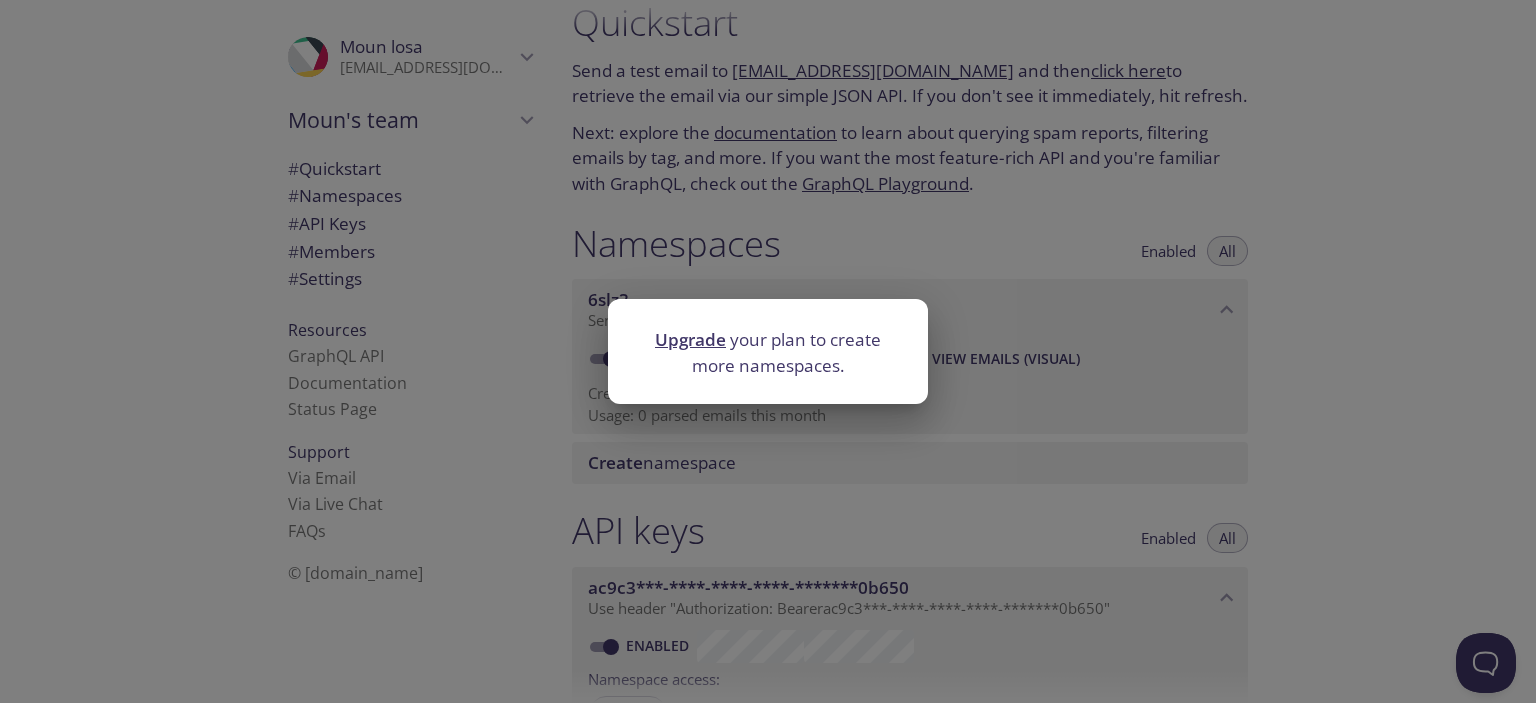 click on "Upgrade   your plan to create more namespaces." at bounding box center [768, 351] 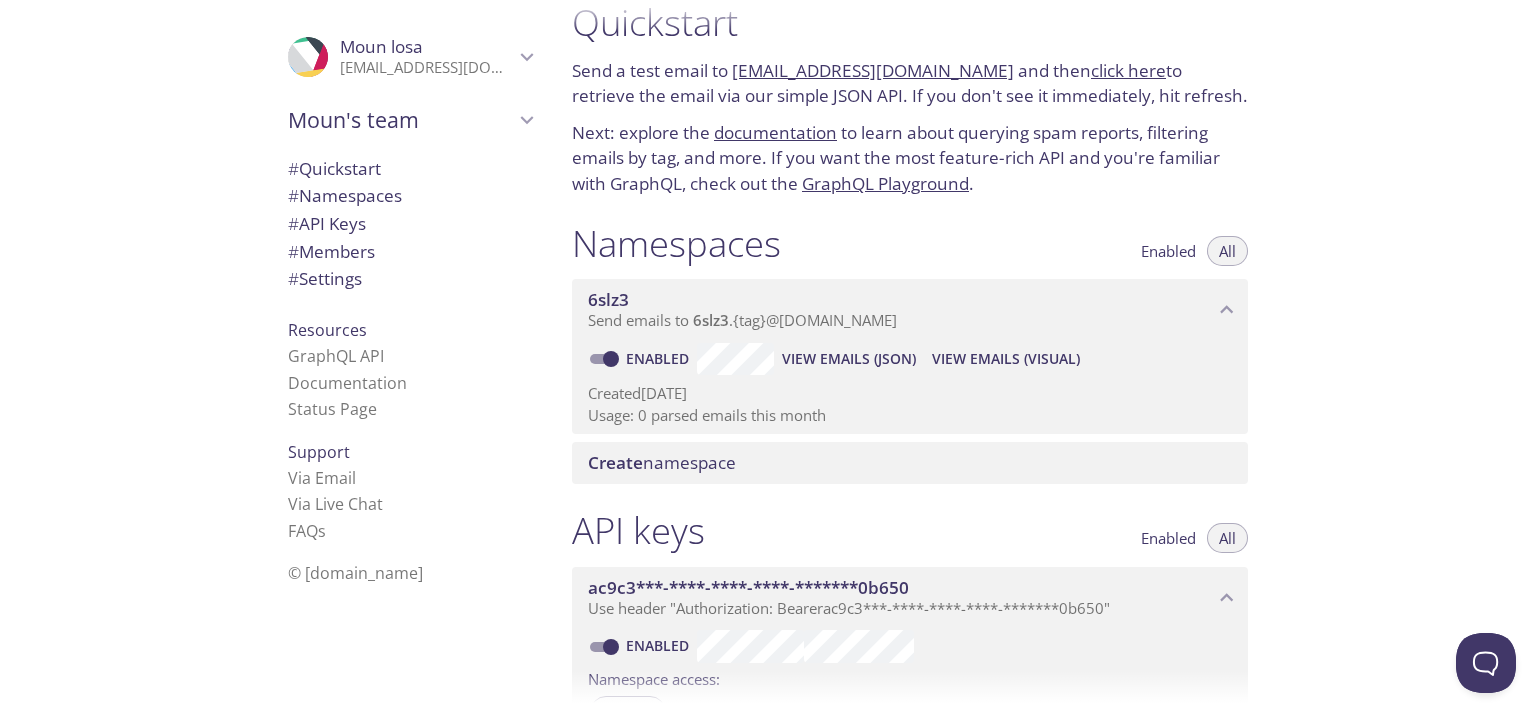 click on "Moun   losa" at bounding box center [427, 47] 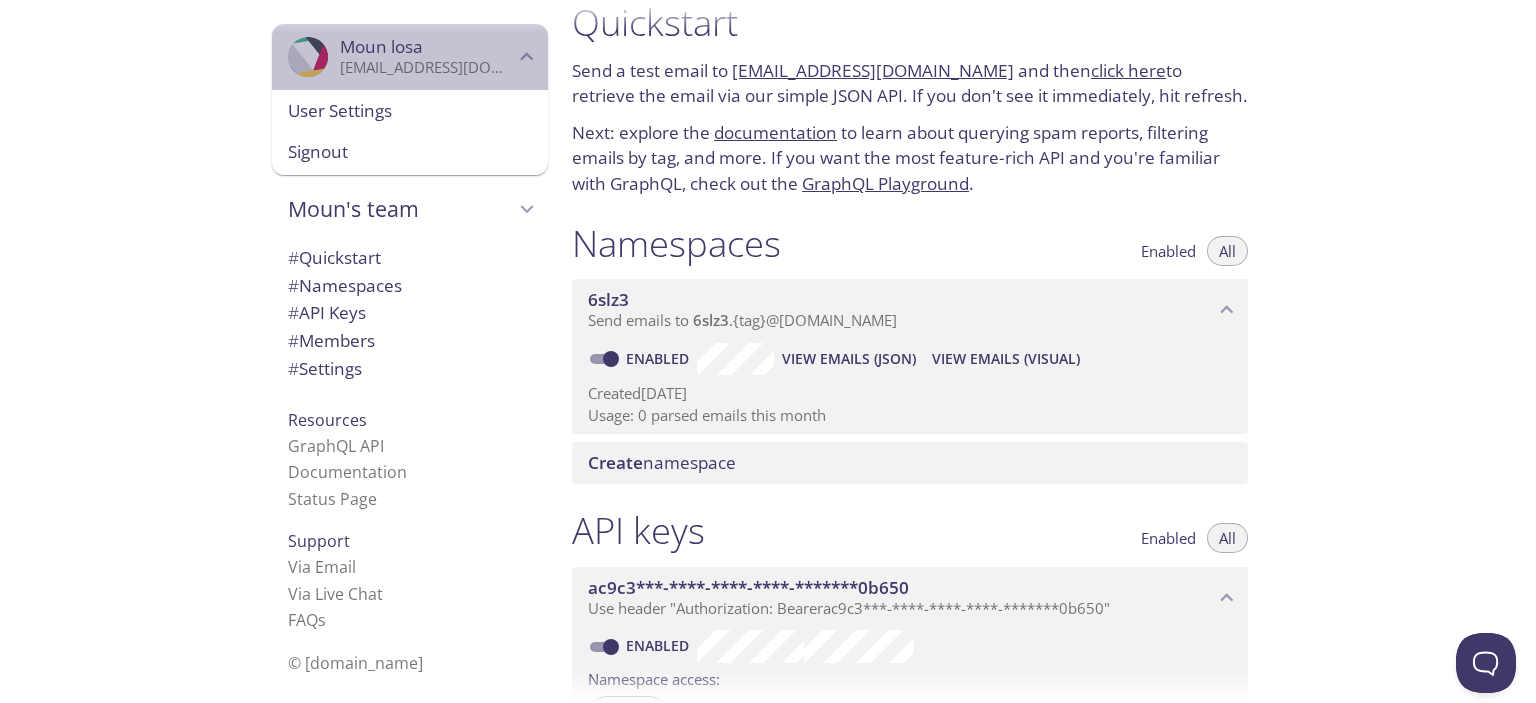 click on "Moun   losa" at bounding box center (427, 47) 